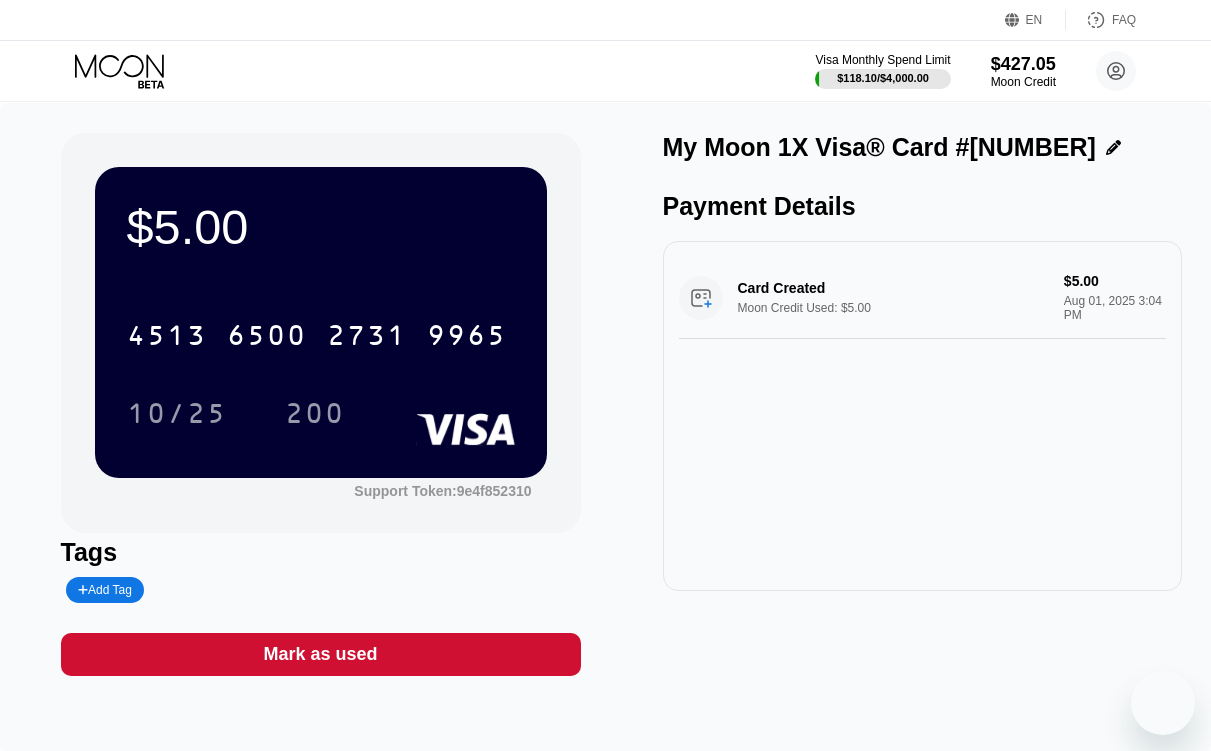 scroll, scrollTop: 0, scrollLeft: 0, axis: both 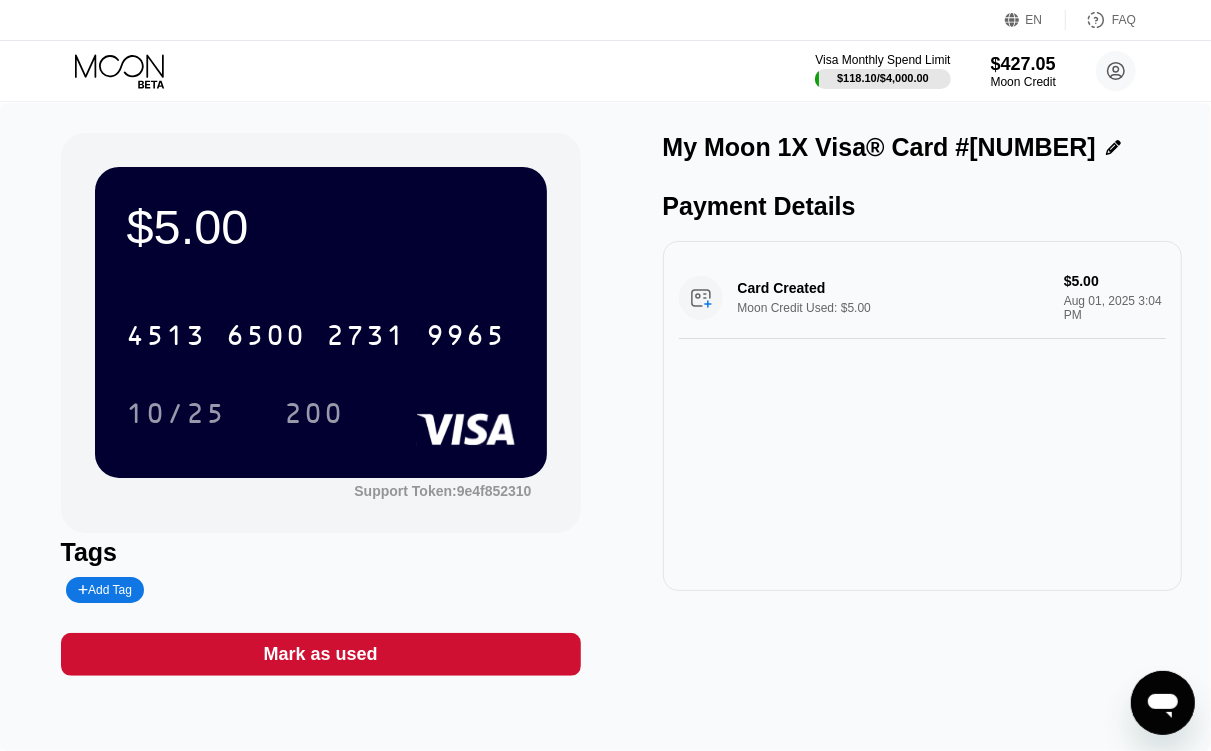click on "Visa Monthly Spend Limit $118.10 / $4,000.00 $427.05 Moon Credit [FIRST] [LAST] [EMAIL]  Home Settings Support Careers About Us Log out Privacy policy Terms" at bounding box center [605, 71] 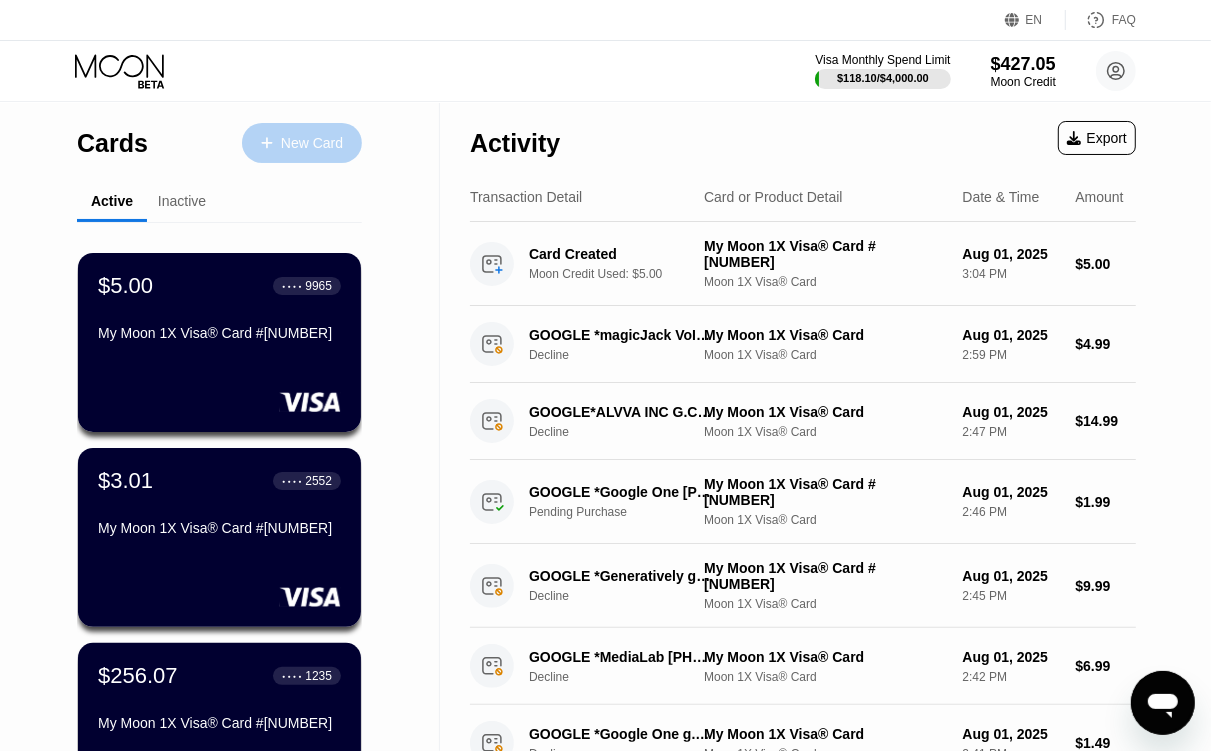 click on "New Card" at bounding box center (302, 143) 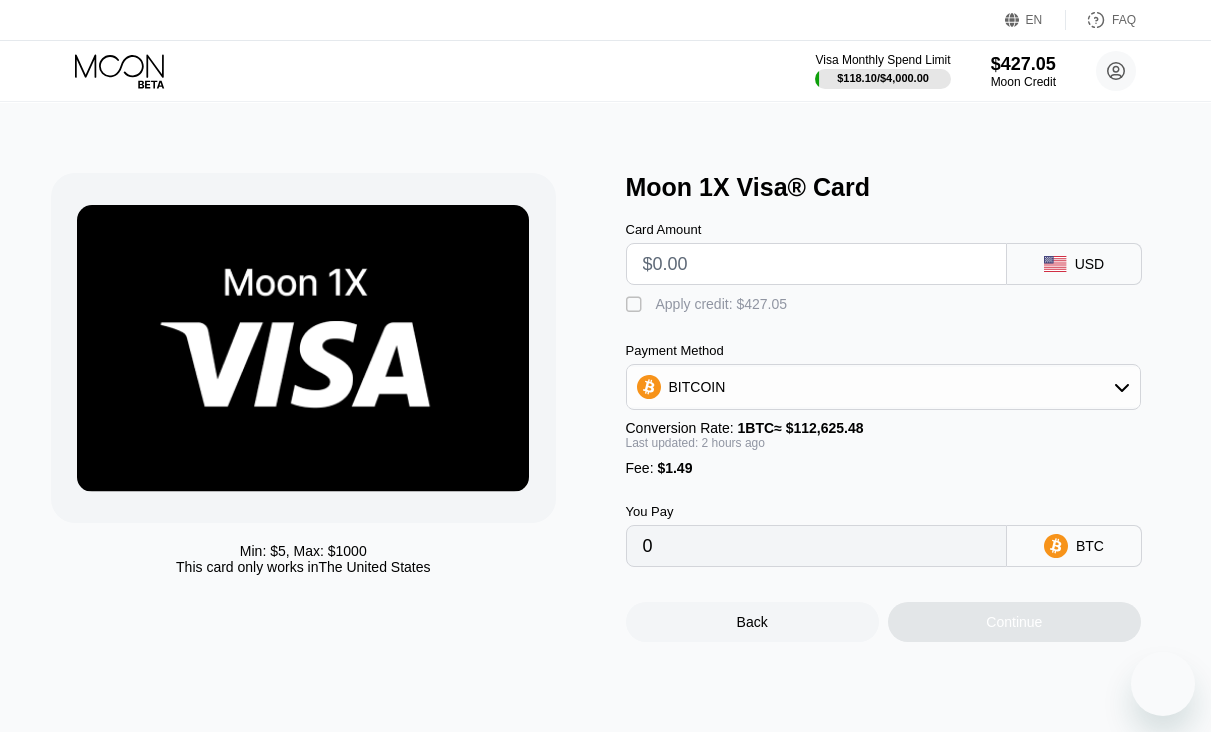 scroll, scrollTop: 0, scrollLeft: 0, axis: both 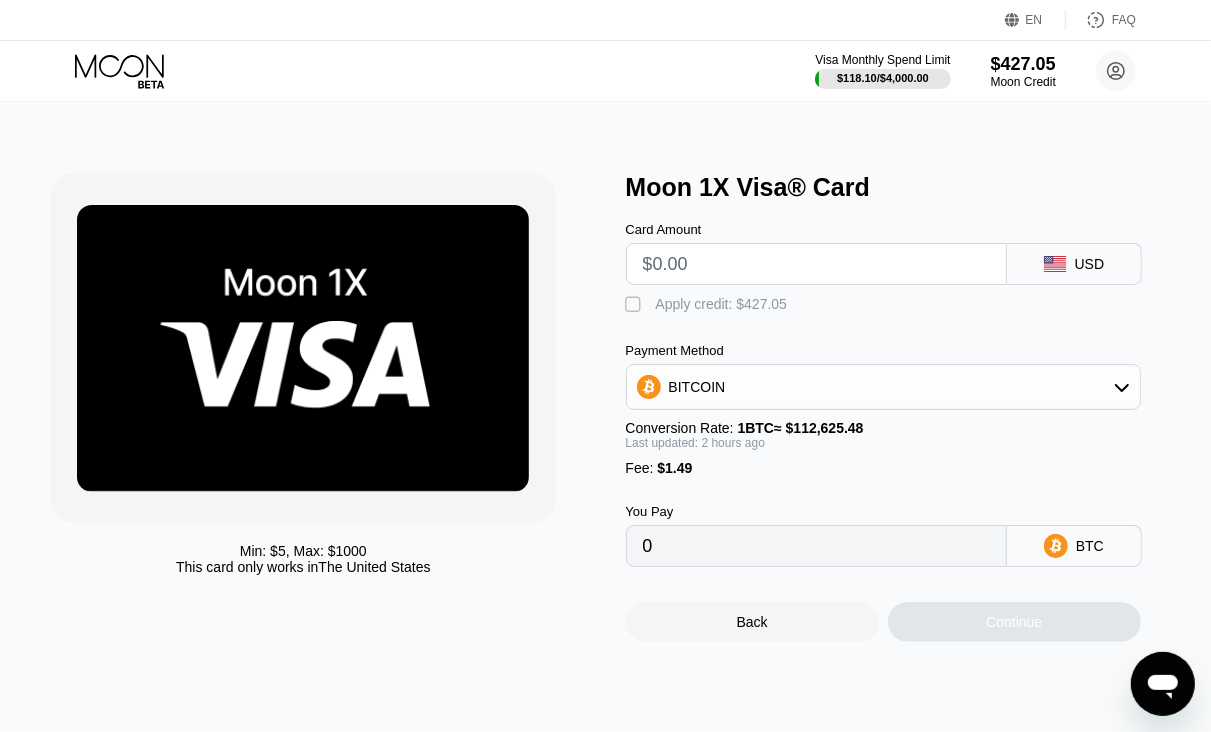 click at bounding box center (816, 264) 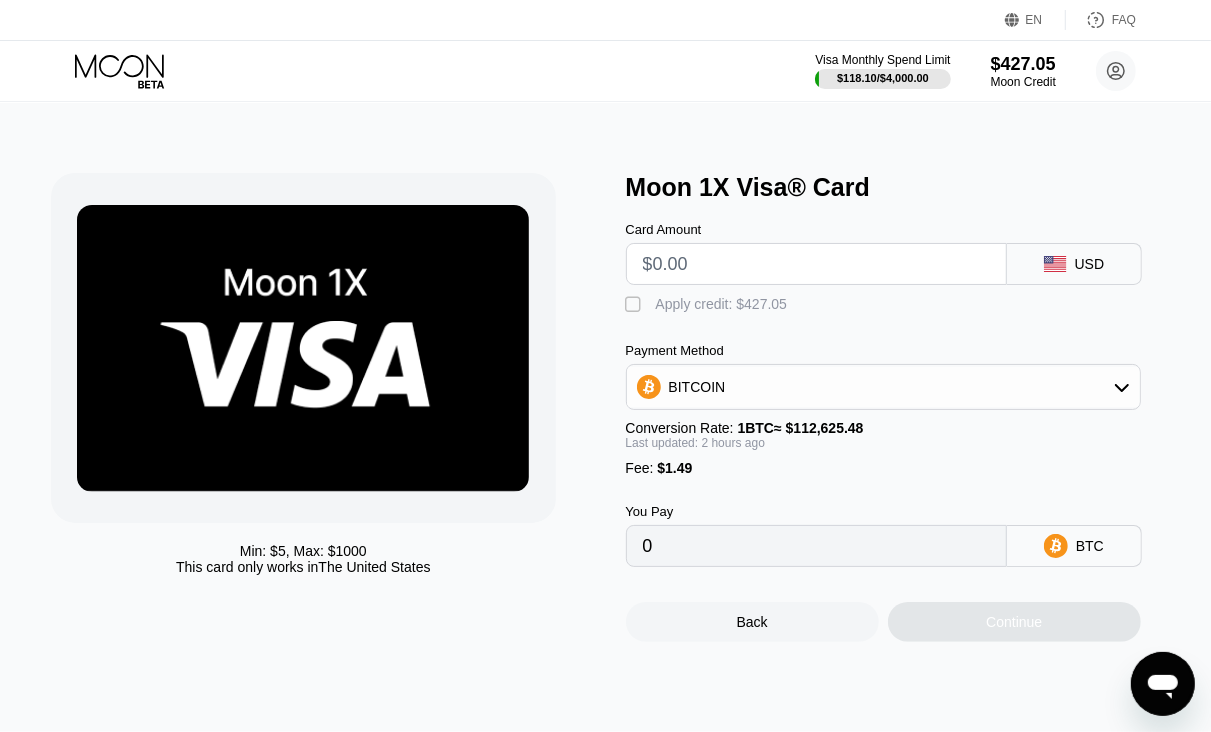type on "$6" 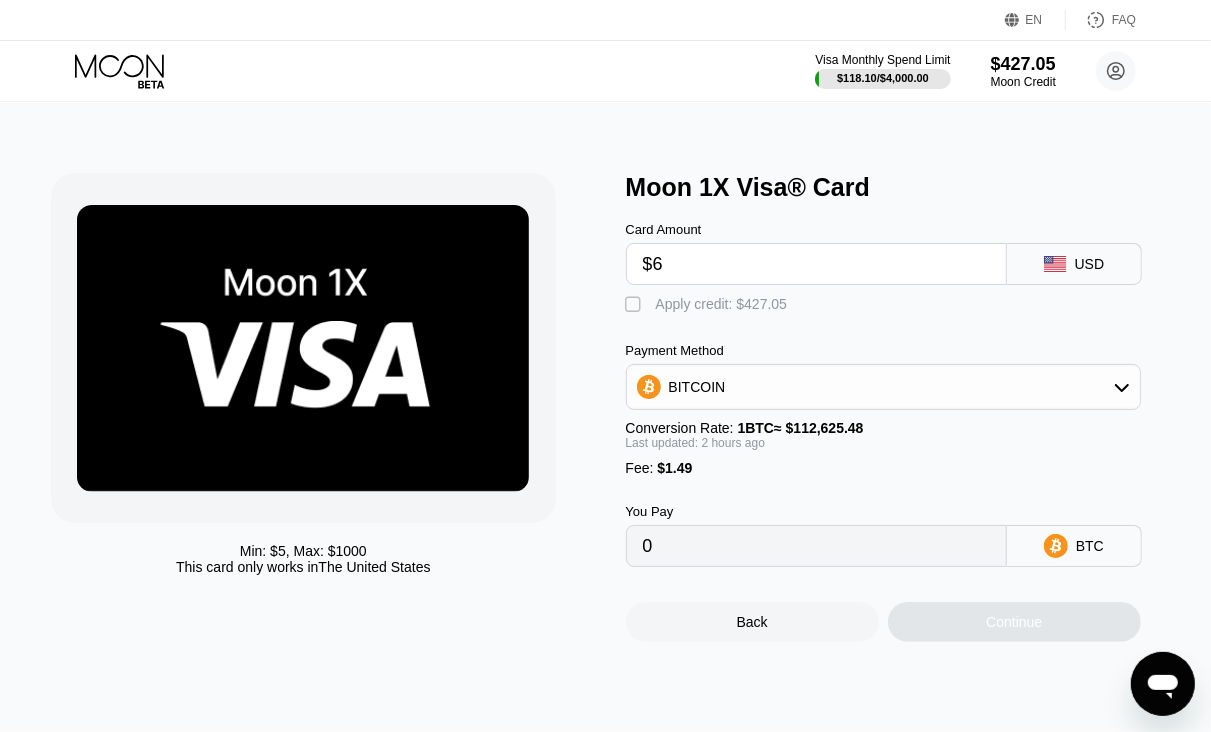 type on "0.00006659" 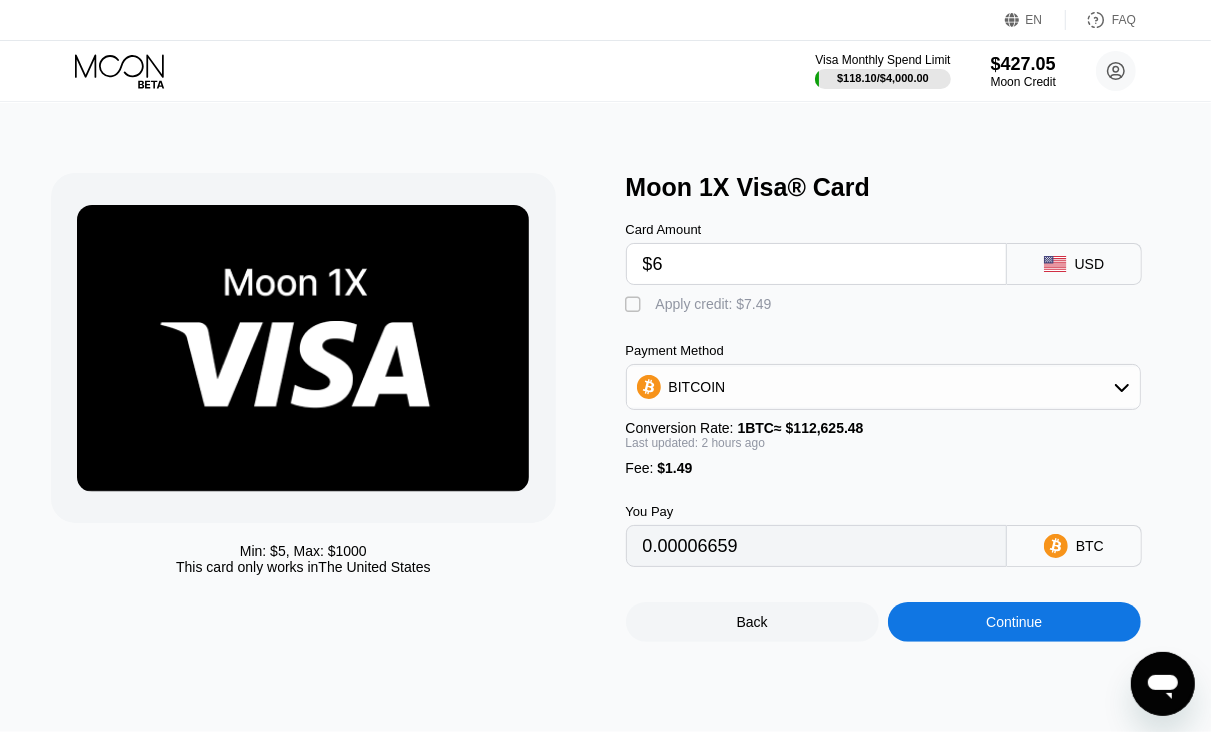 type on "$6" 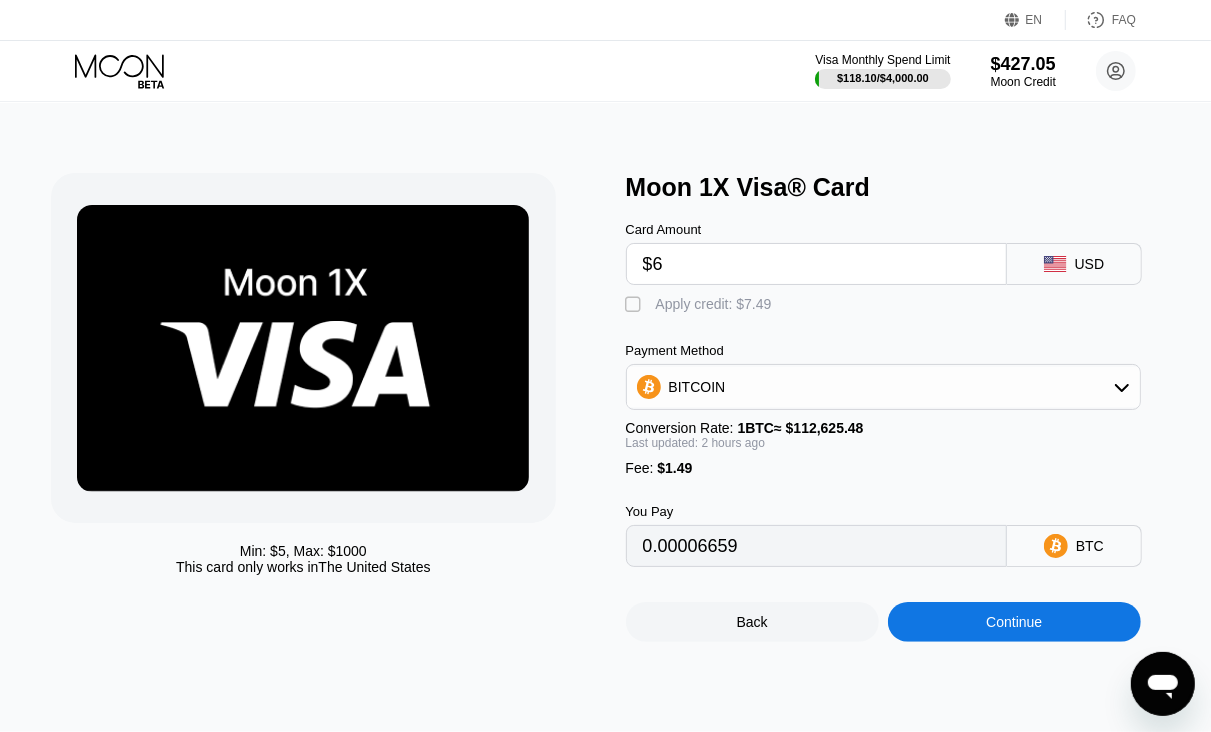 click on "Apply credit: $7.49" at bounding box center [714, 304] 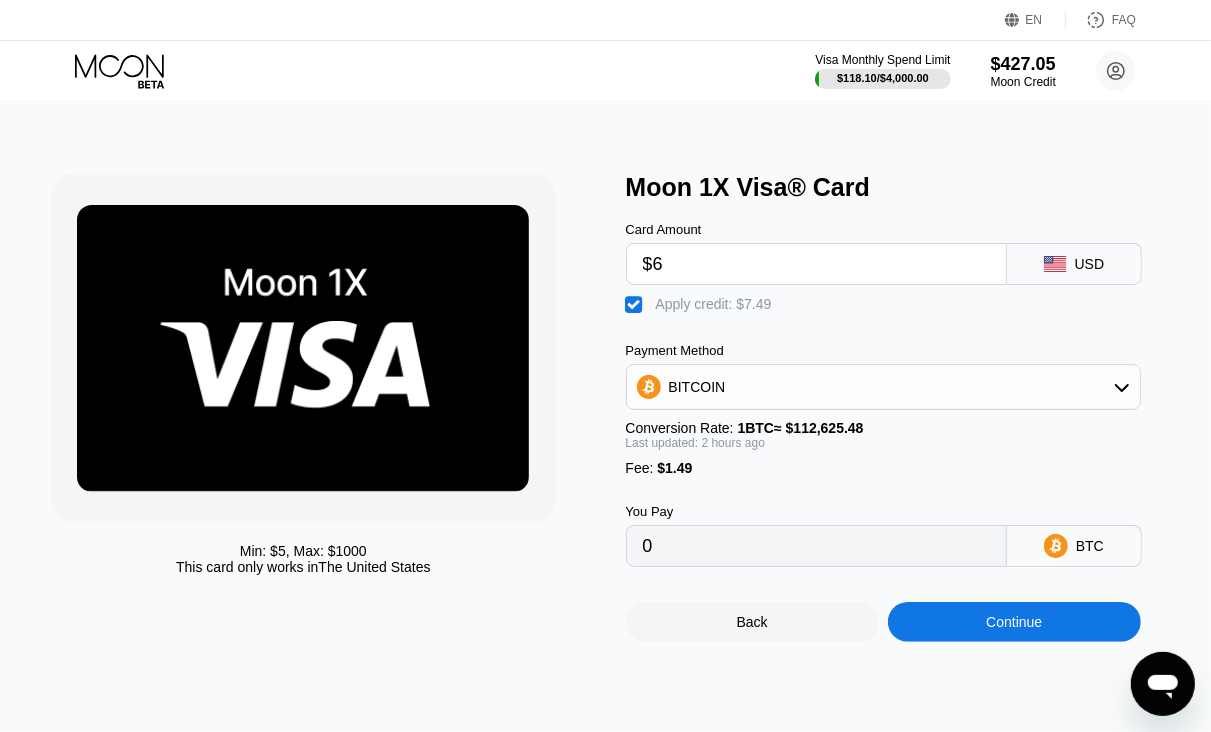 click on "Continue" at bounding box center (1014, 622) 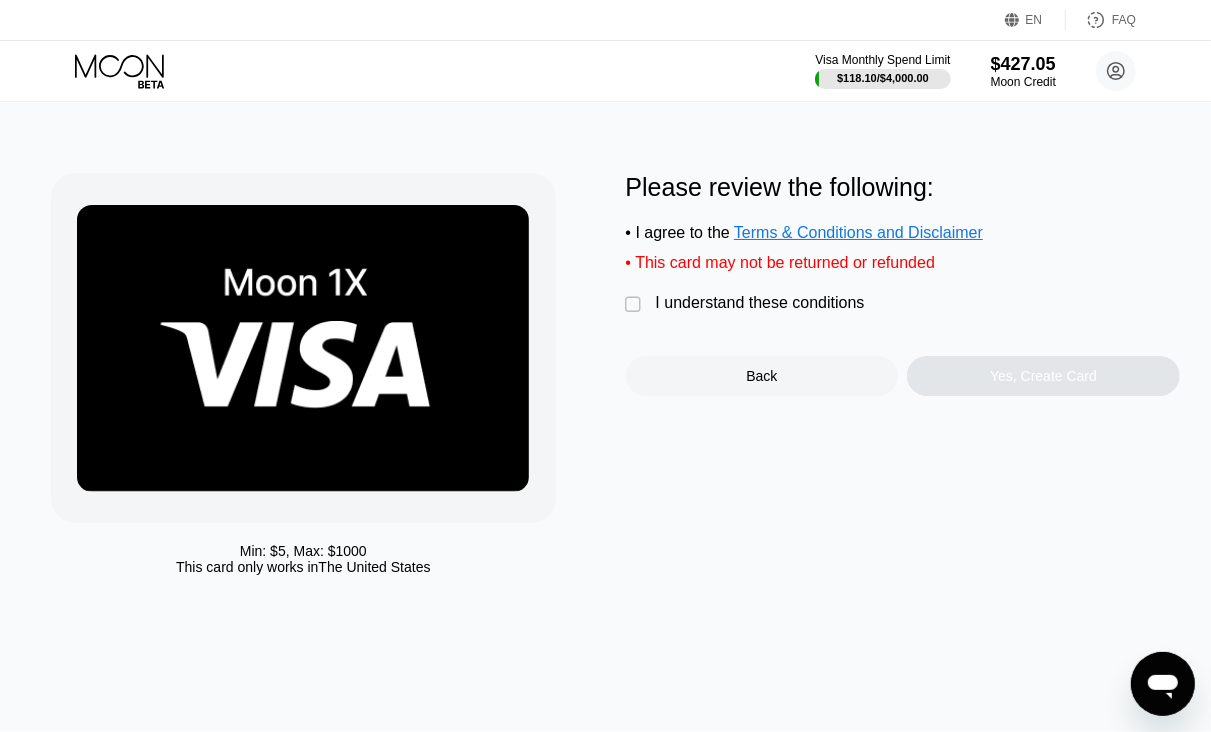 click on "I understand these conditions" at bounding box center [760, 303] 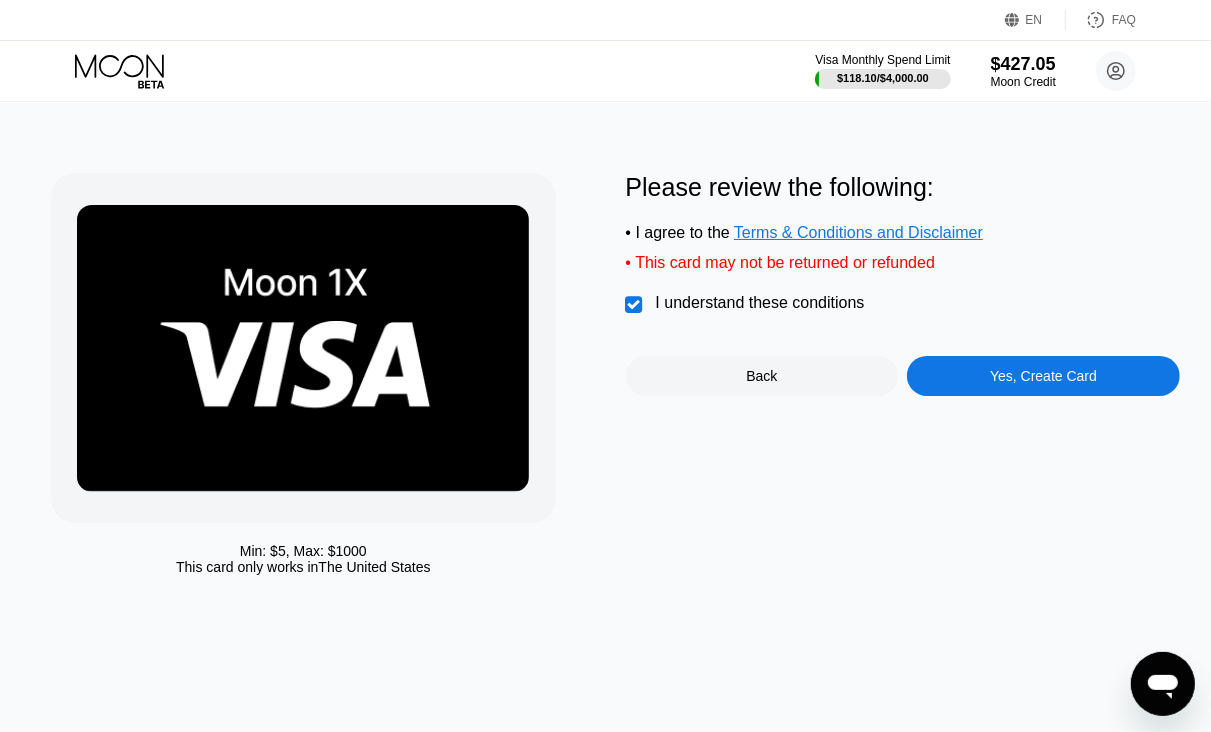 click on "Back Yes, Create Card" at bounding box center (903, 376) 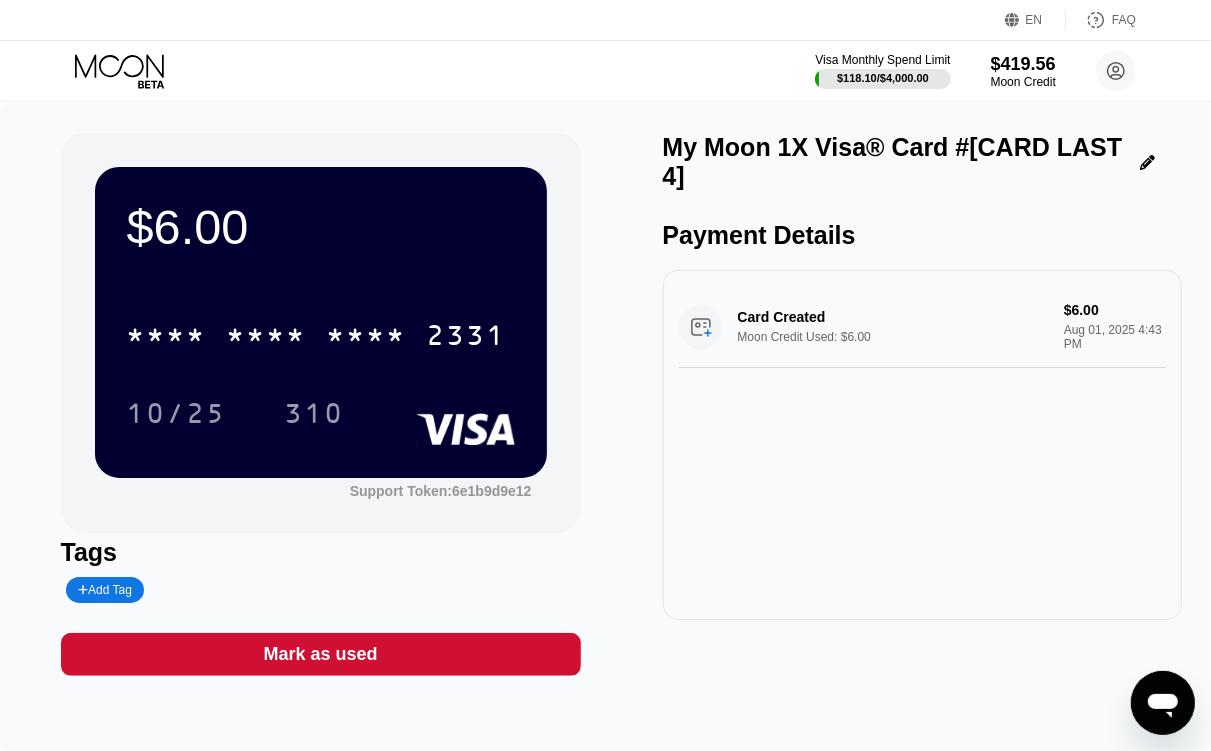 drag, startPoint x: 390, startPoint y: 367, endPoint x: 400, endPoint y: 343, distance: 26 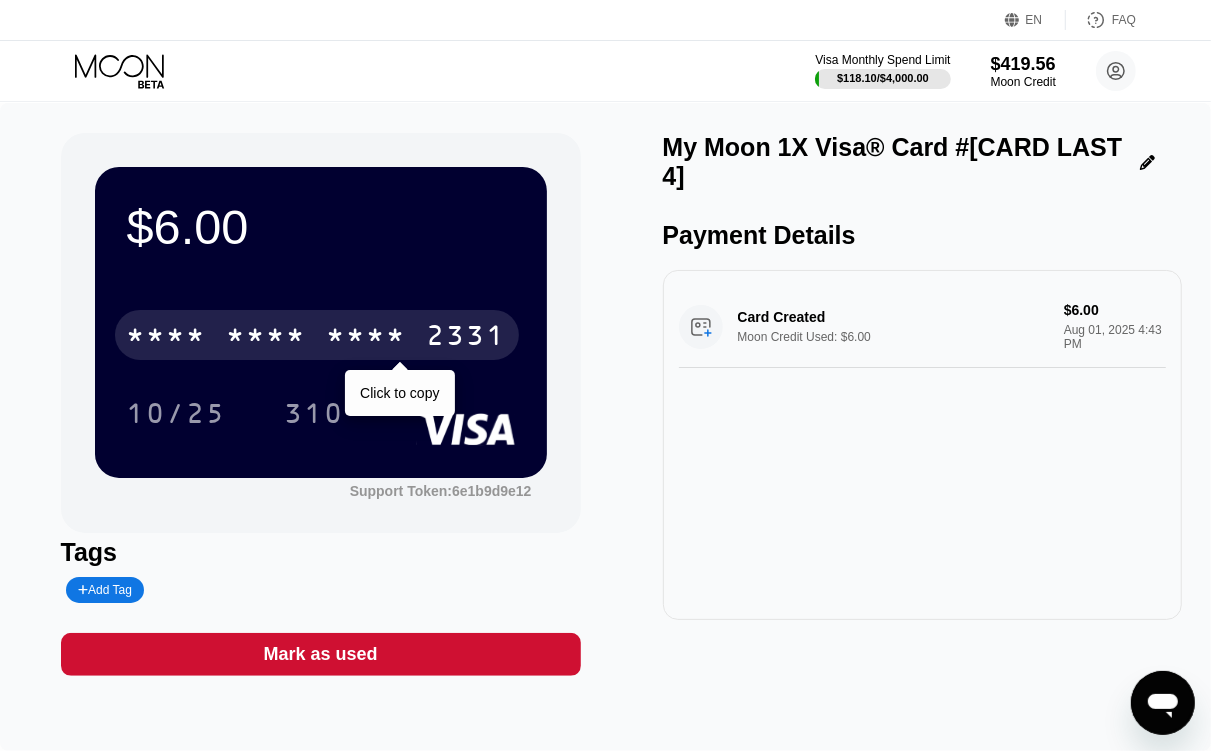 drag, startPoint x: 400, startPoint y: 343, endPoint x: 736, endPoint y: 372, distance: 337.24918 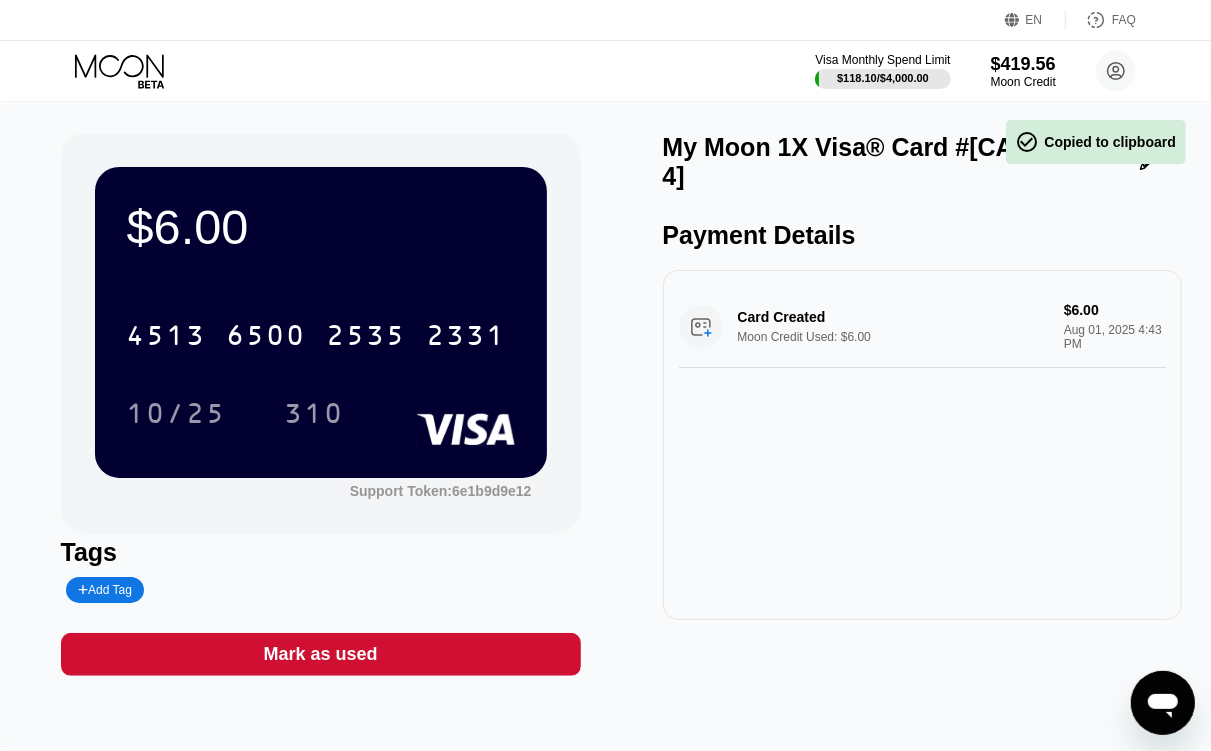 click on "310" at bounding box center (315, 413) 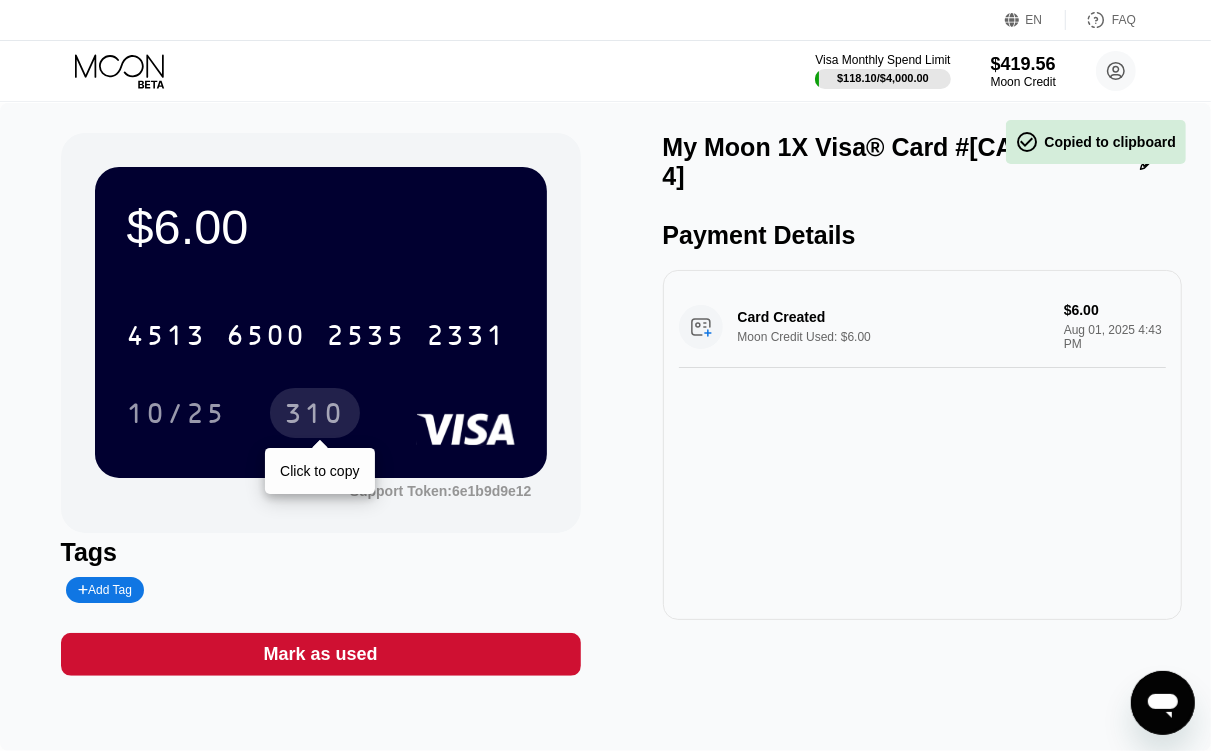 drag, startPoint x: 306, startPoint y: 416, endPoint x: 336, endPoint y: 417, distance: 30.016663 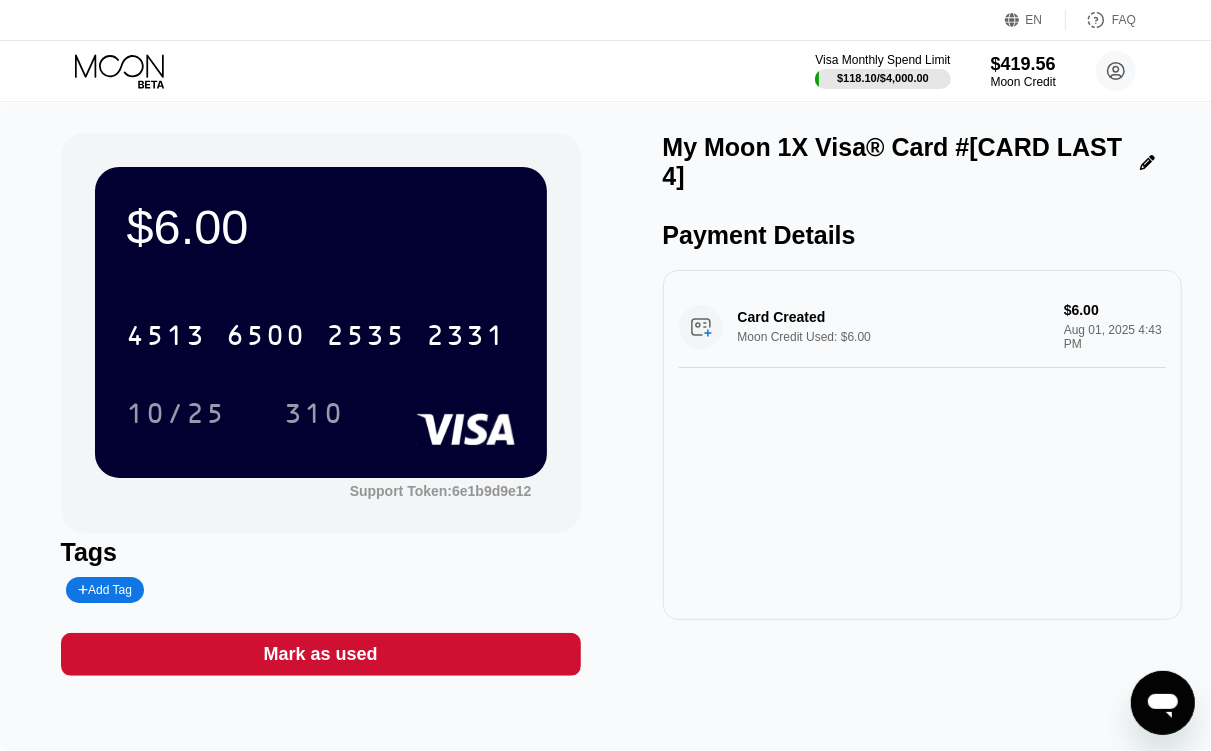 click 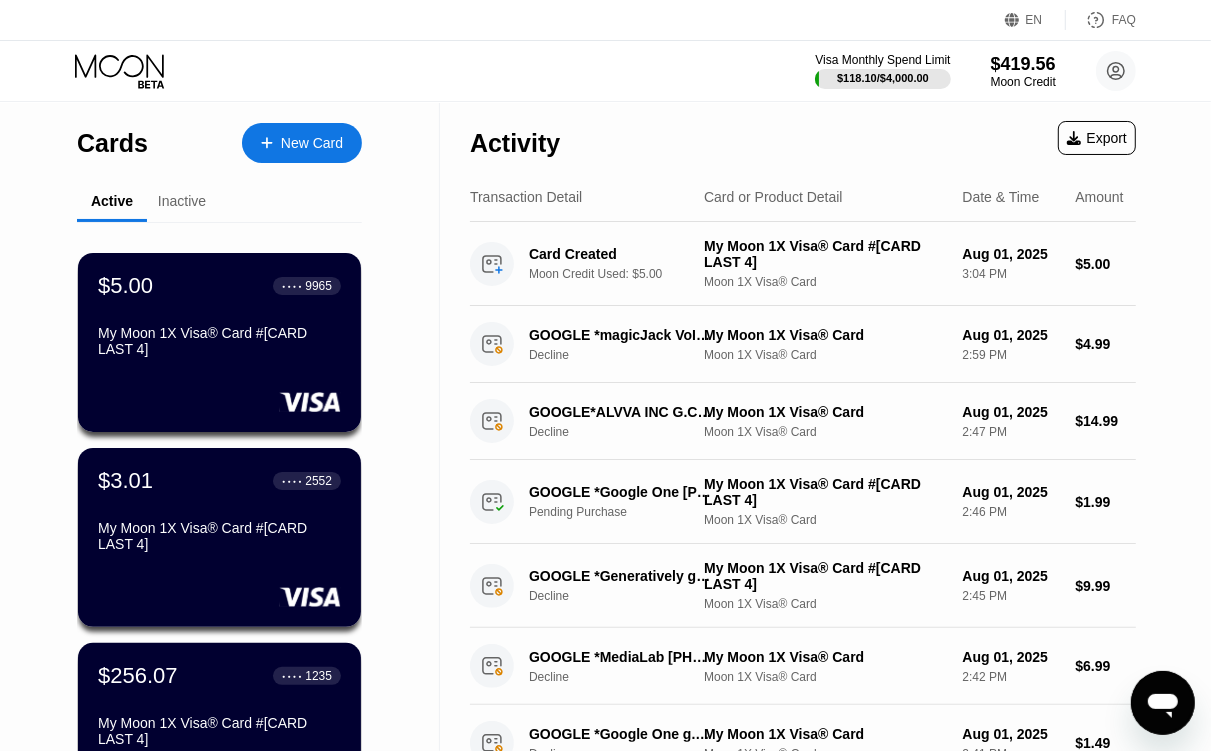click on "New Card" at bounding box center [302, 143] 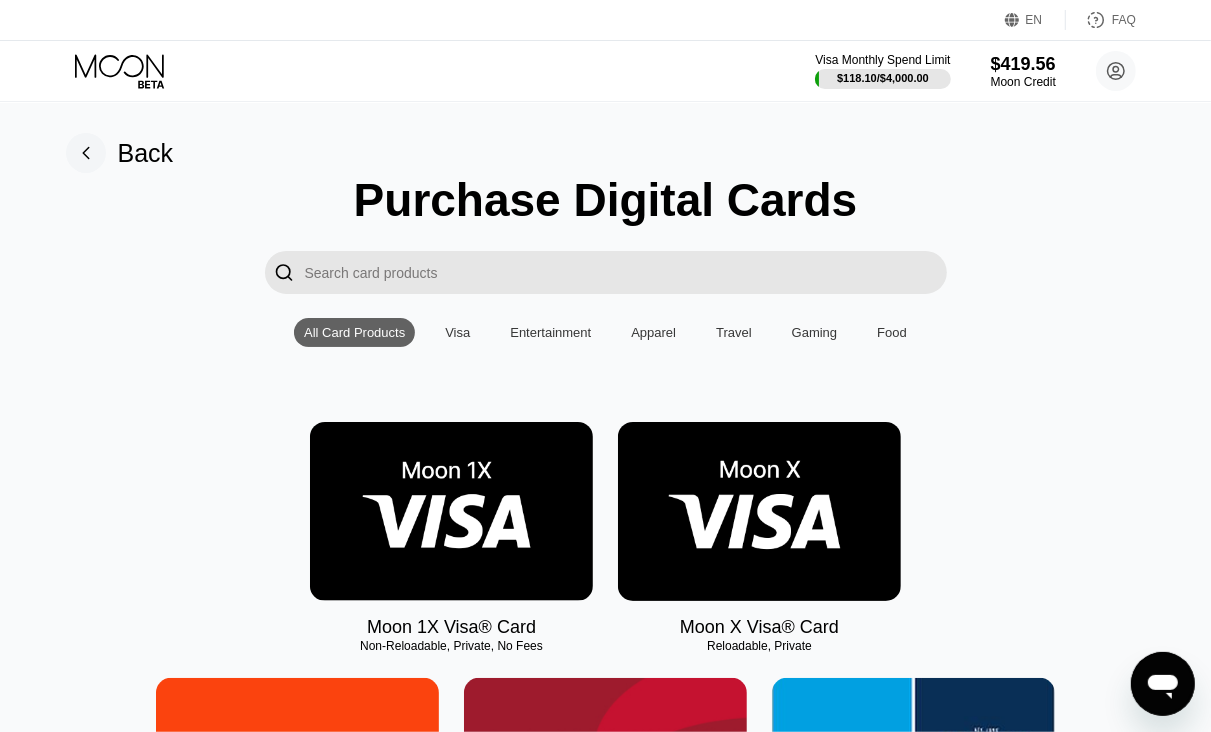 click at bounding box center (451, 511) 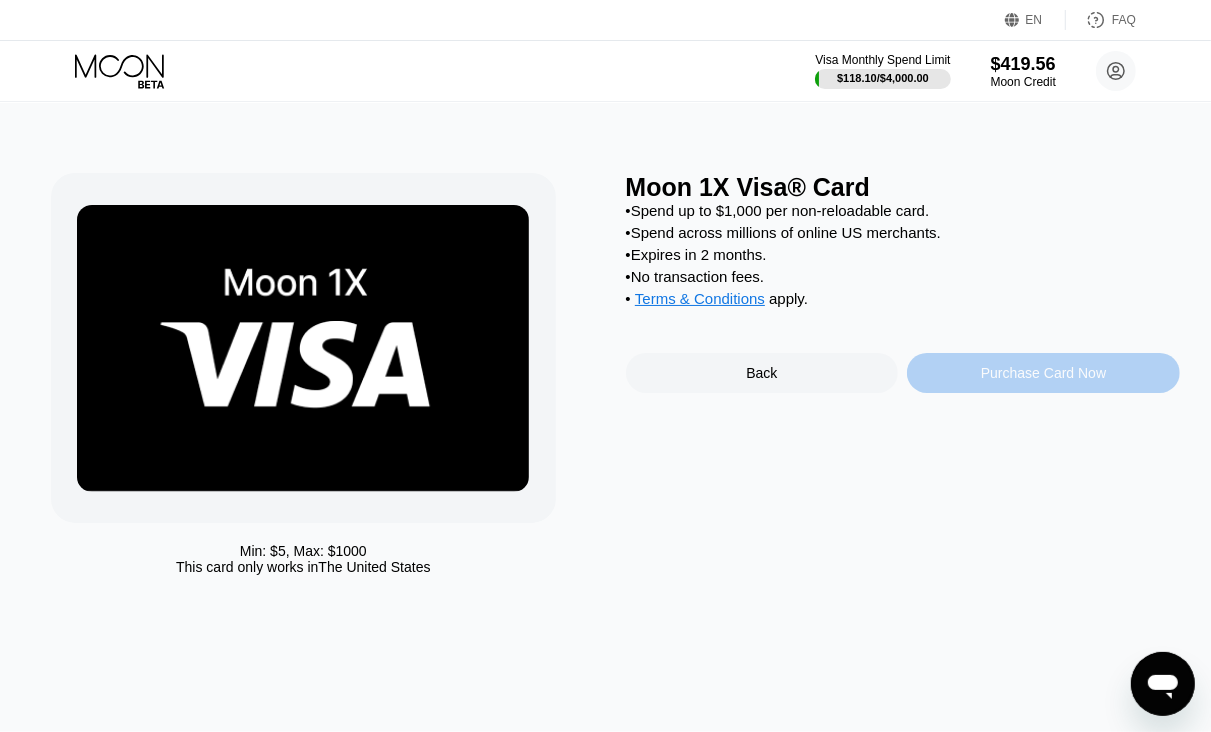 click on "Purchase Card Now" at bounding box center (1043, 373) 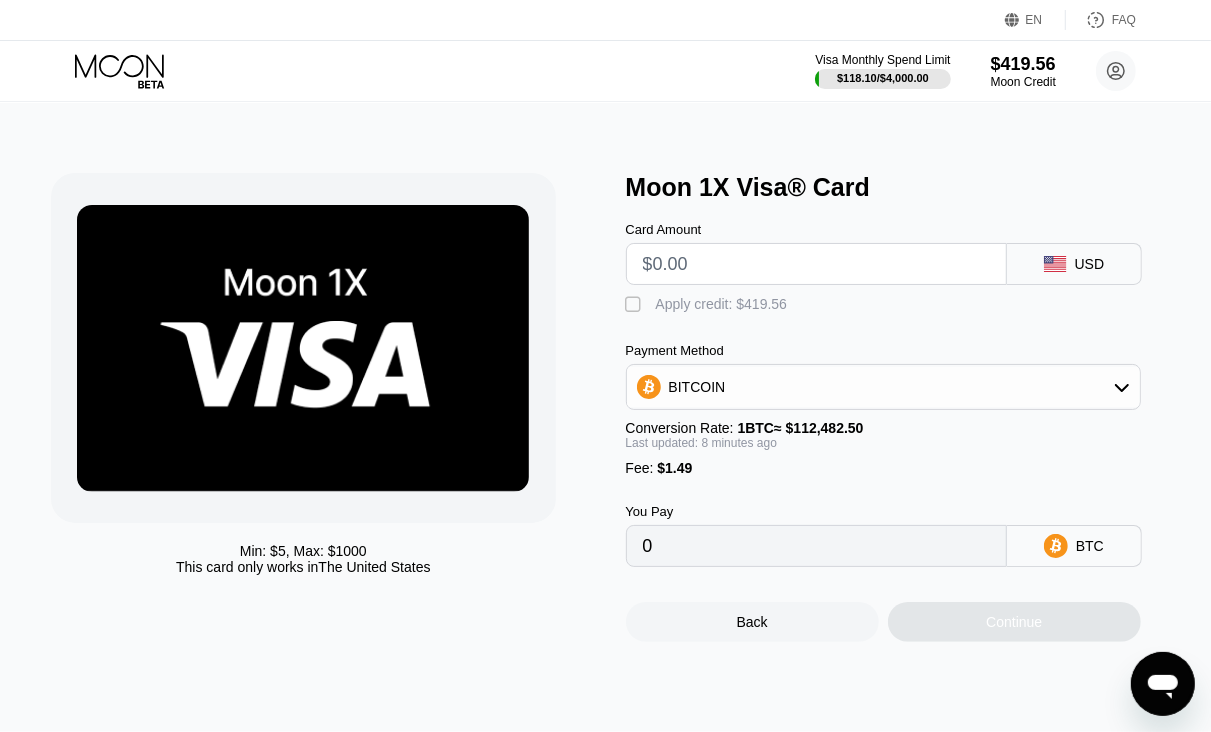 click at bounding box center (816, 264) 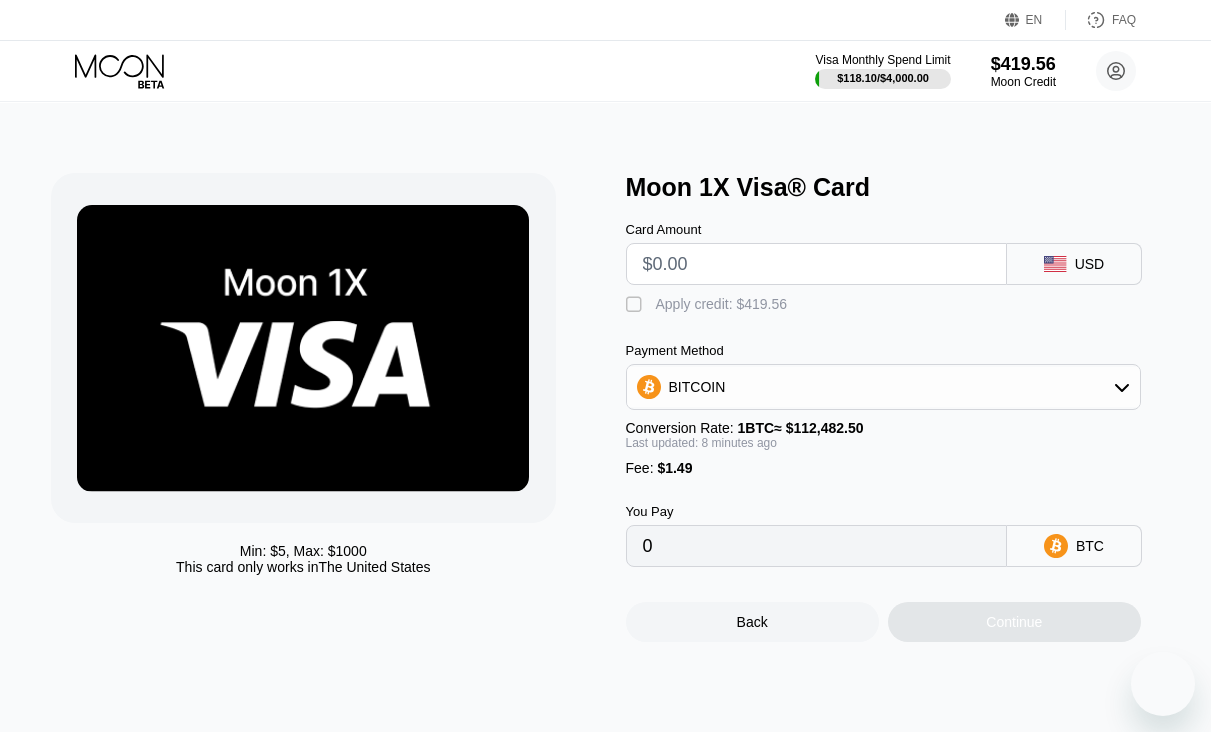 scroll, scrollTop: 0, scrollLeft: 0, axis: both 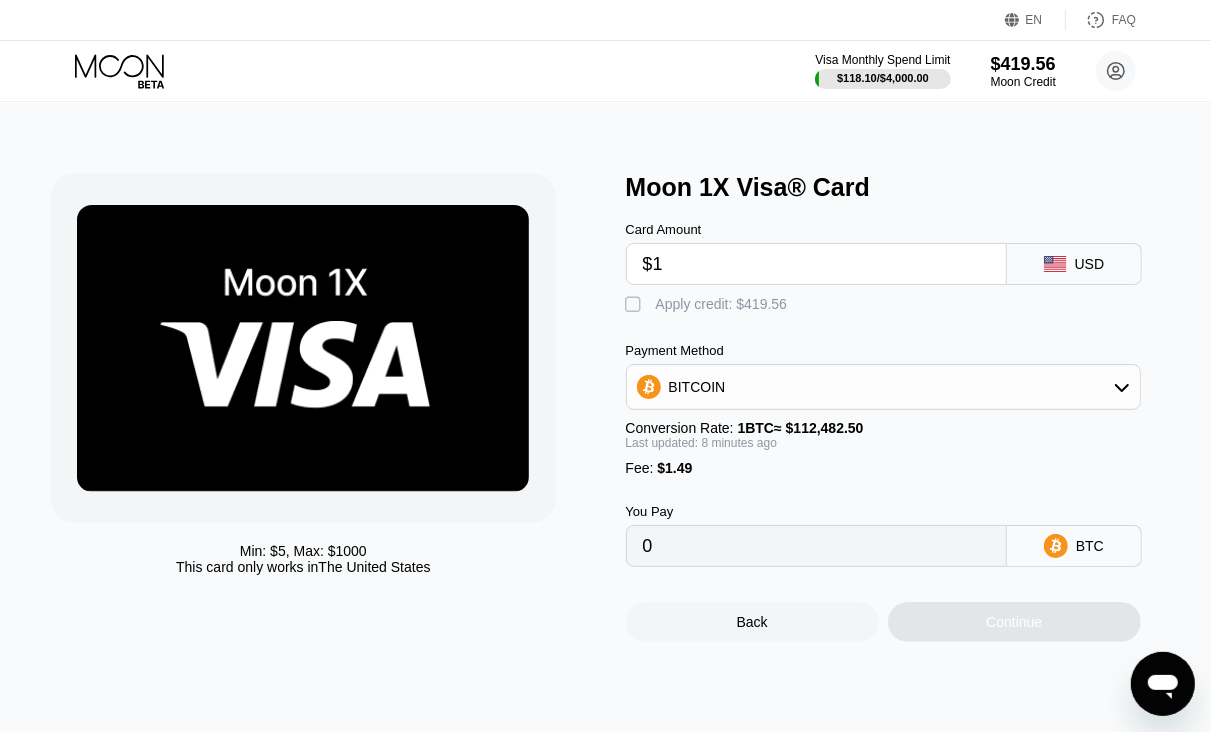 type on "$15" 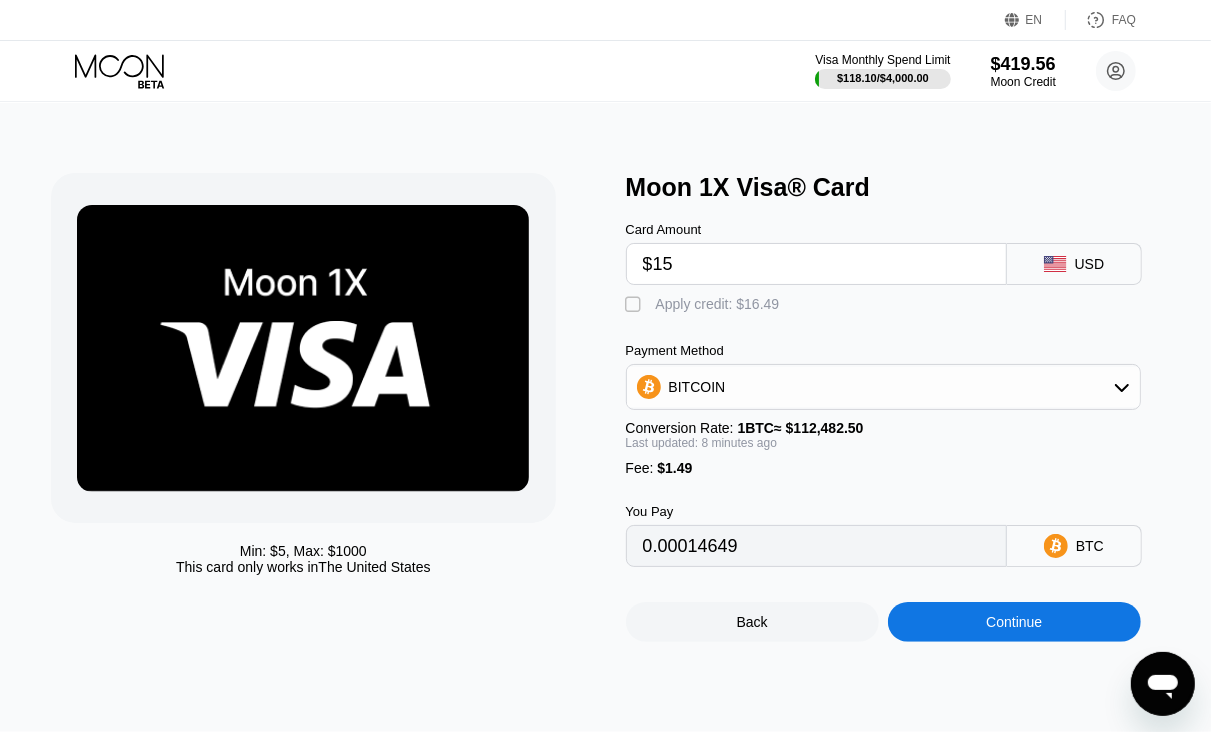 type on "0.00014649" 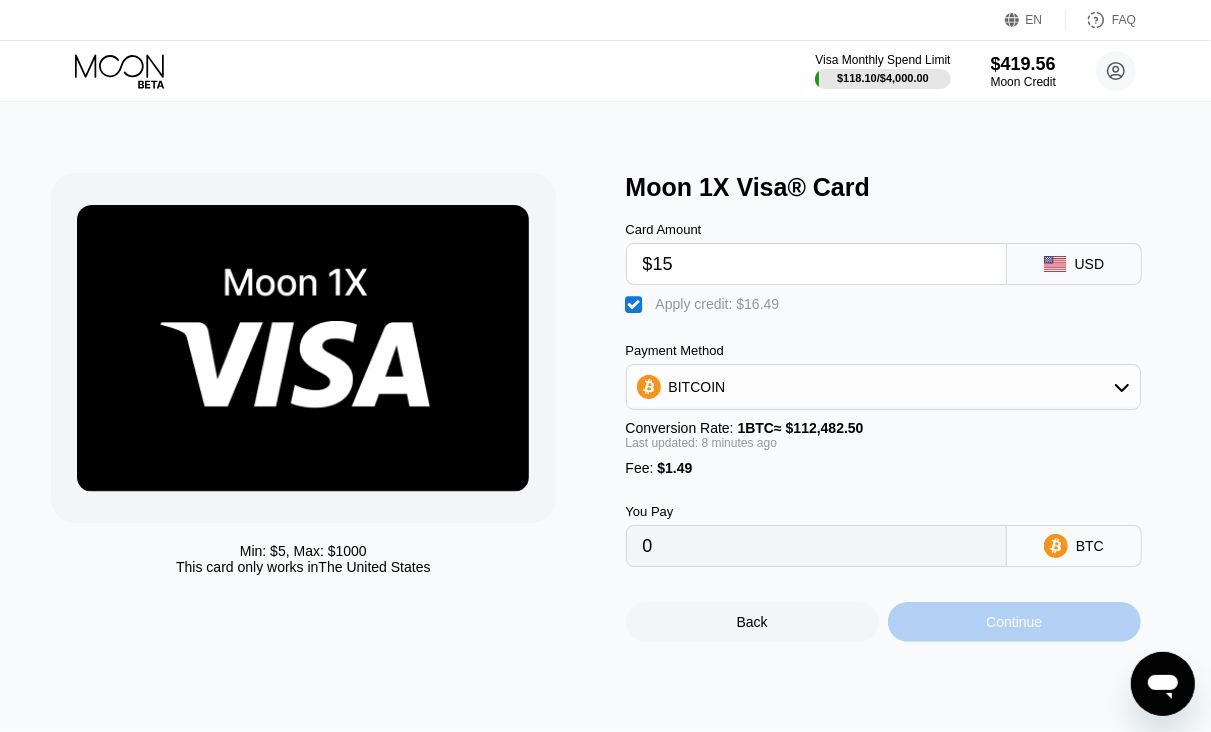 click on "Continue" at bounding box center [1014, 622] 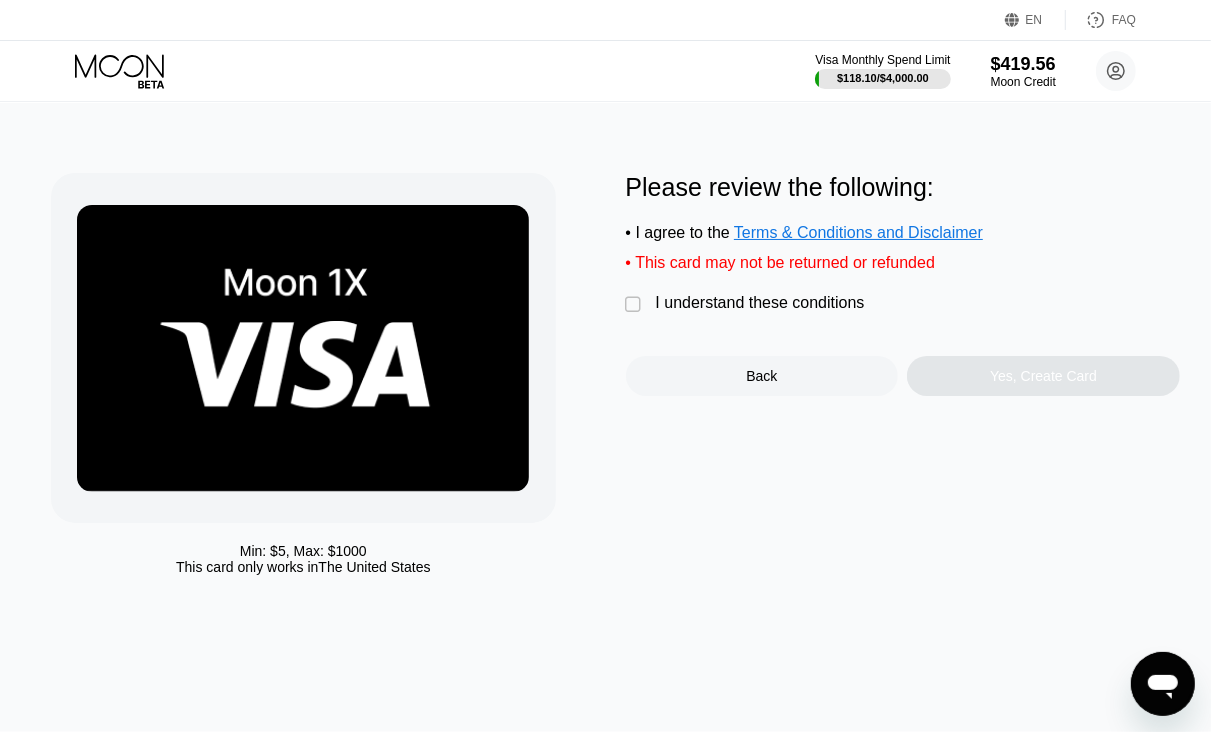 click on "I understand these conditions" at bounding box center (760, 303) 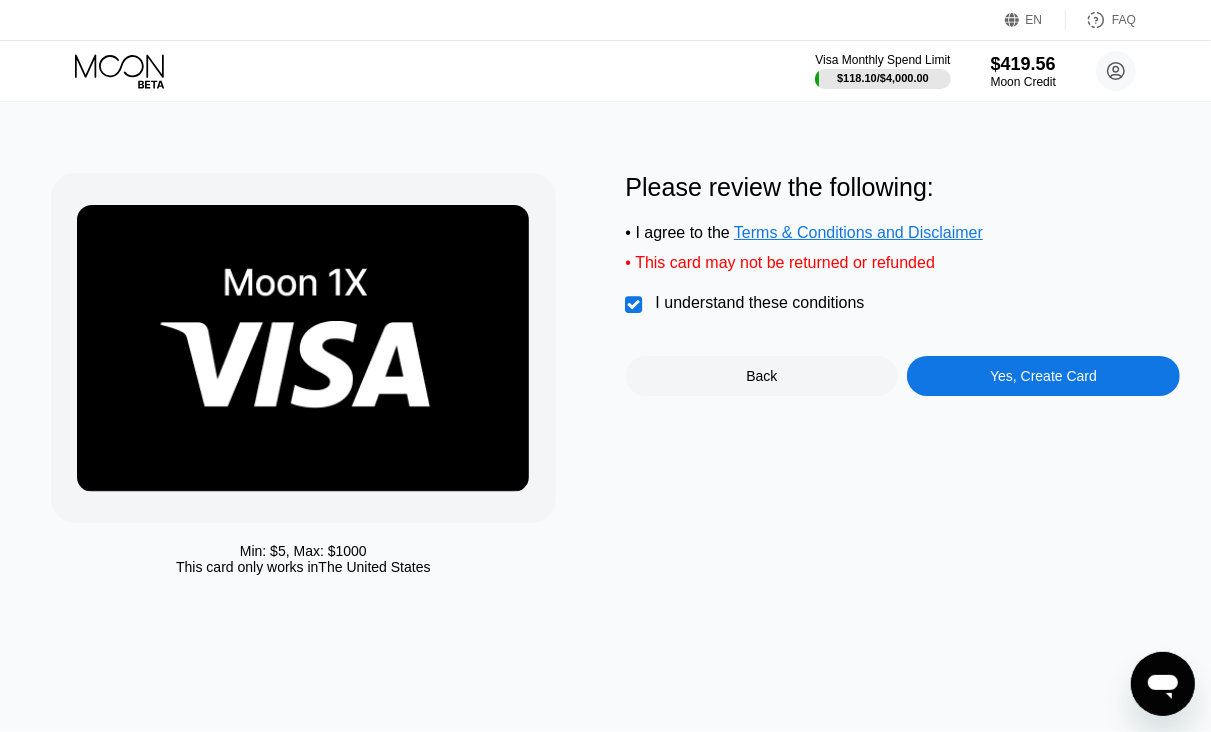 click on "Please review the following: • I agree to the   Terms & Conditions and Disclaimer • This card may not be returned or refunded  I understand these conditions Back Yes, Create Card" at bounding box center (903, 379) 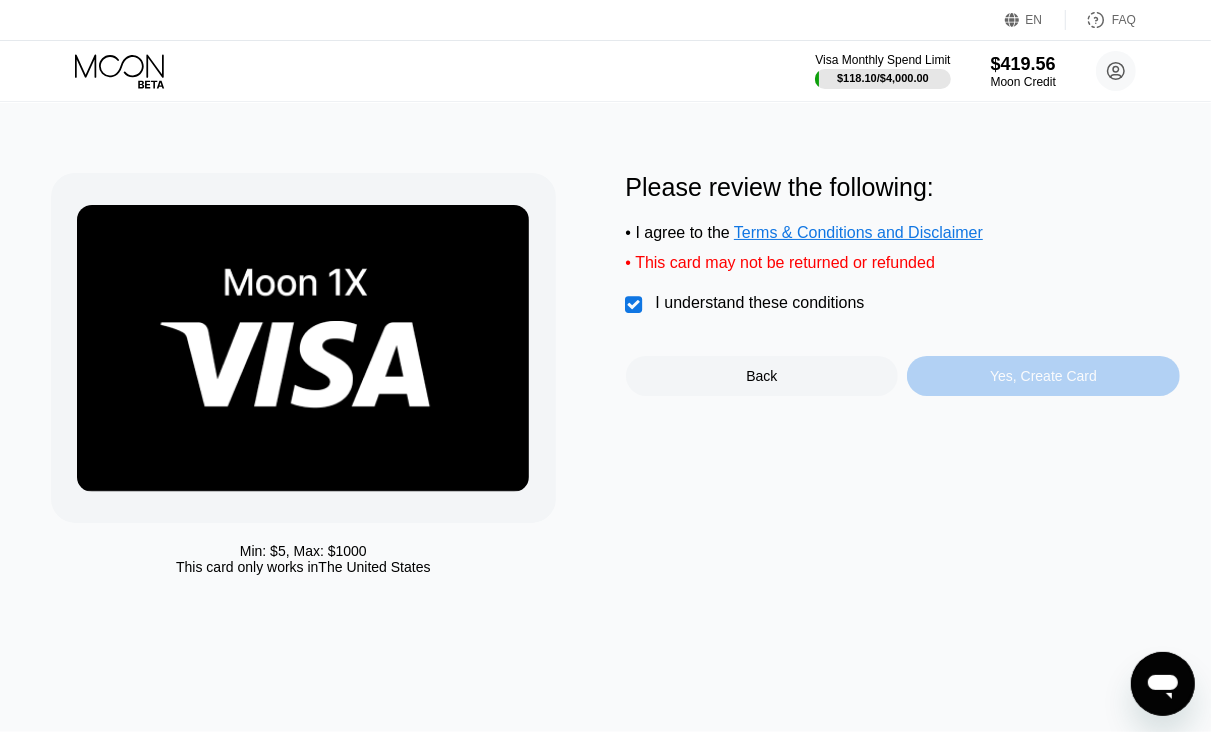 click on "Yes, Create Card" at bounding box center (1043, 376) 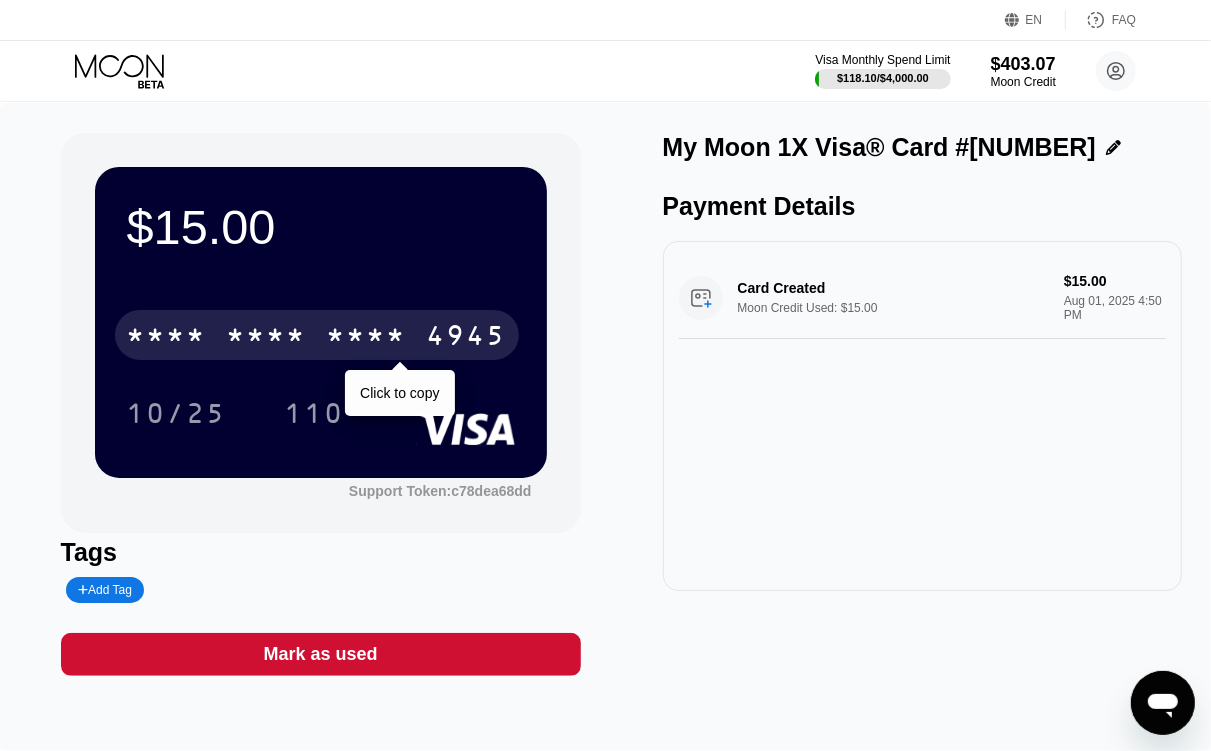 click on "* * * * * * * * * * * * 4945 Click to copy" at bounding box center (321, 329) 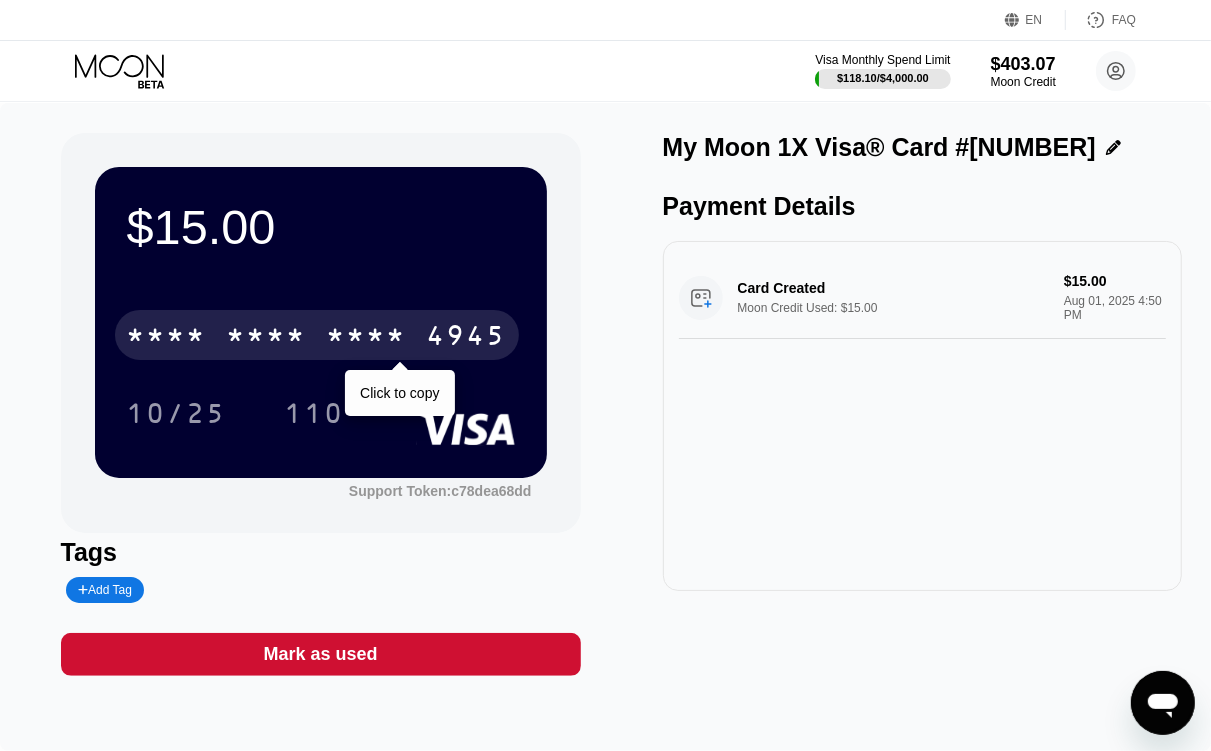 click on "* * * * * * * * * * * * 4945" at bounding box center (317, 335) 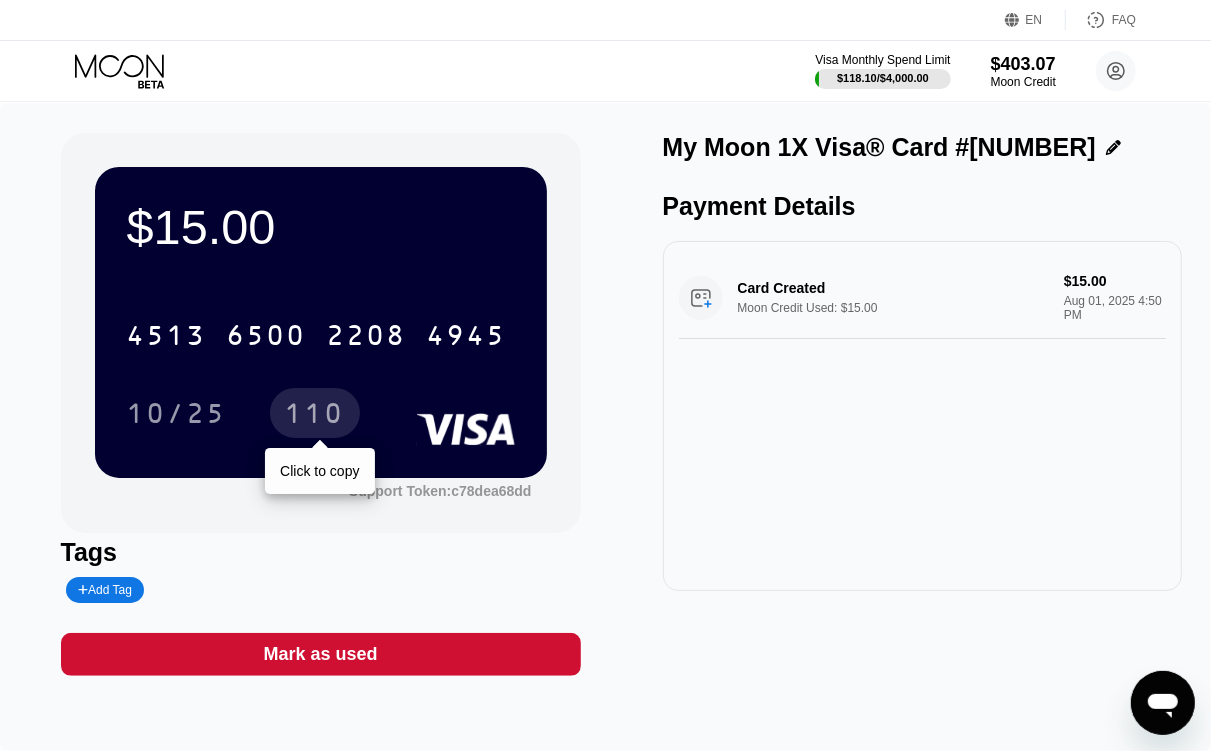 click on "110" at bounding box center (315, 416) 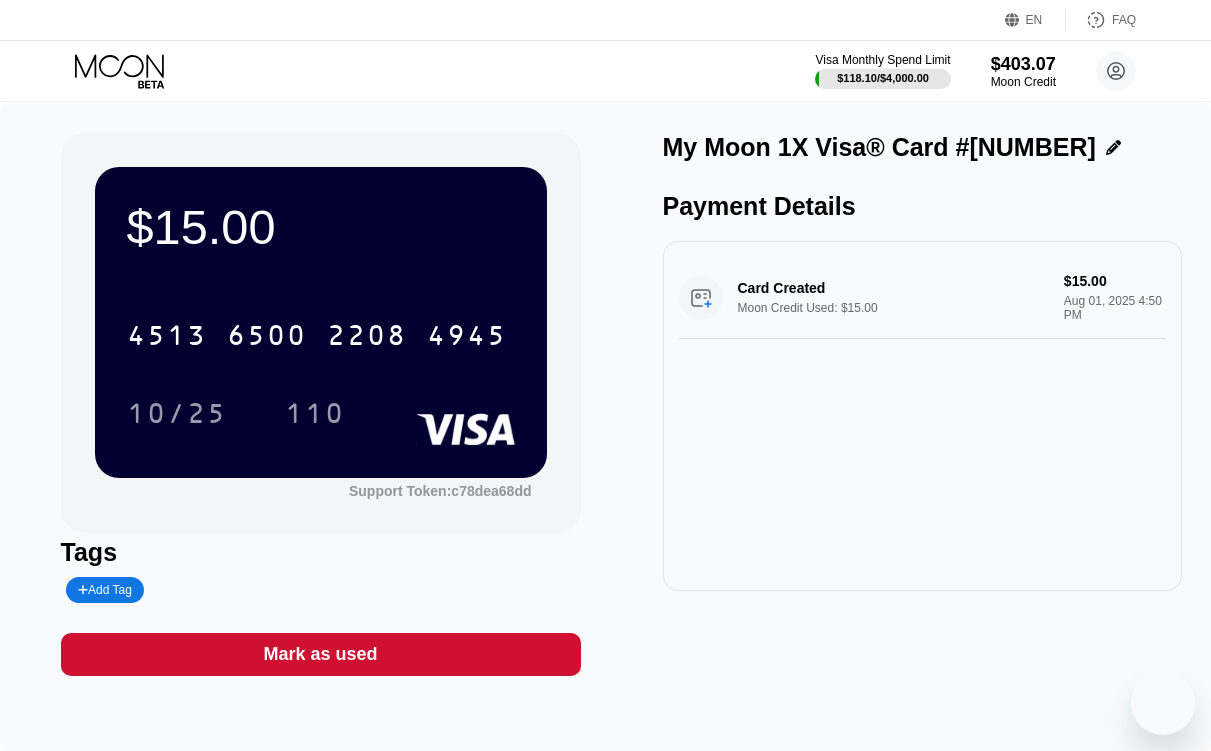 scroll, scrollTop: 0, scrollLeft: 0, axis: both 